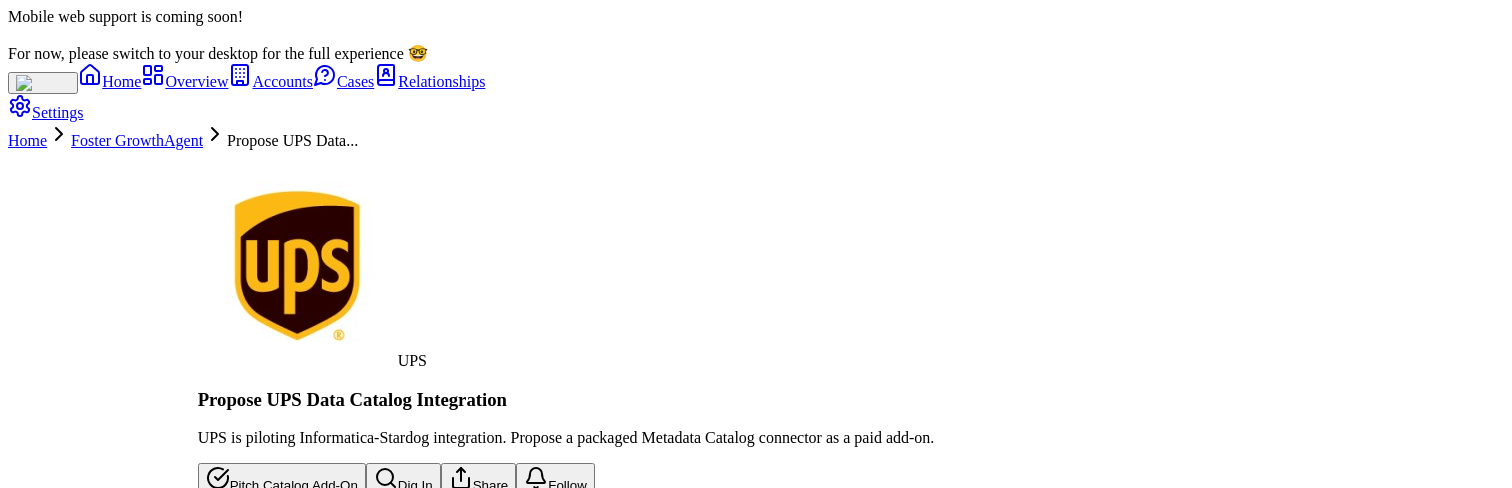 scroll, scrollTop: 0, scrollLeft: 0, axis: both 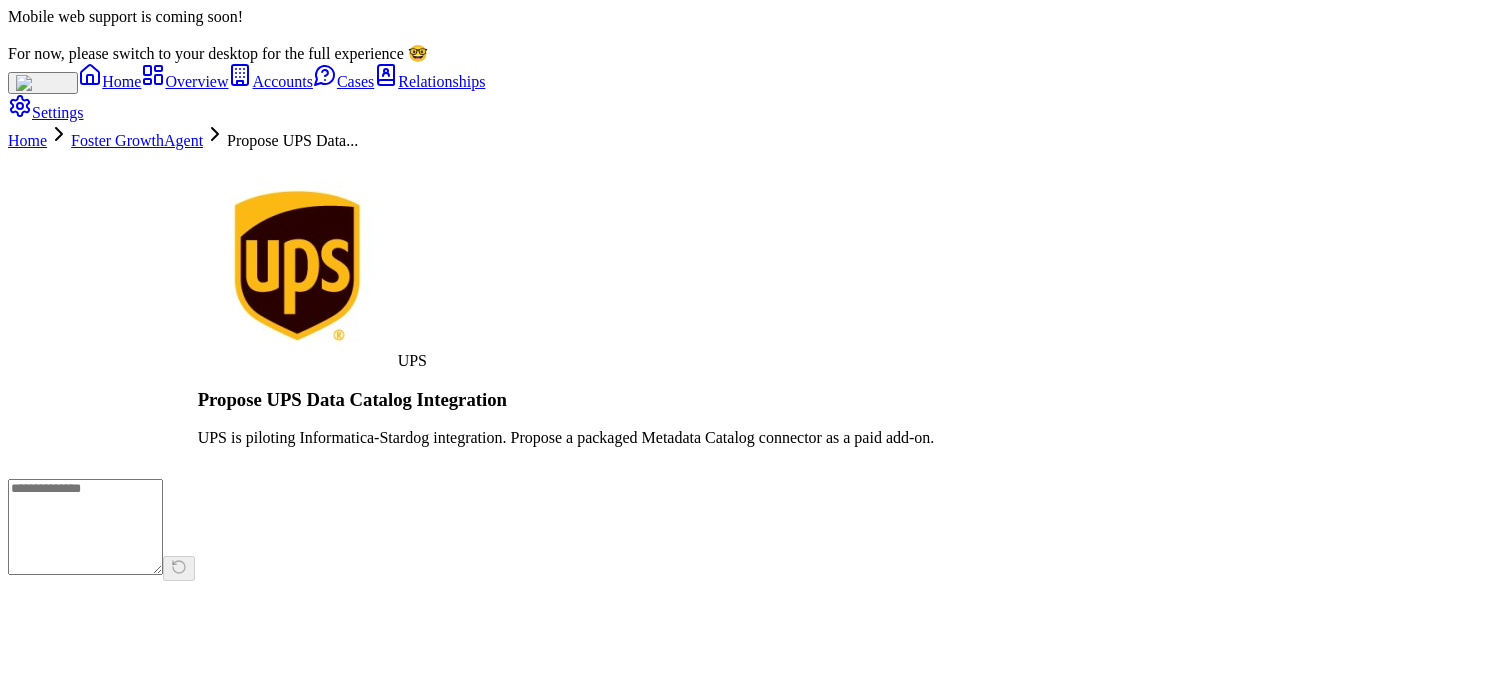 click at bounding box center [85, 527] 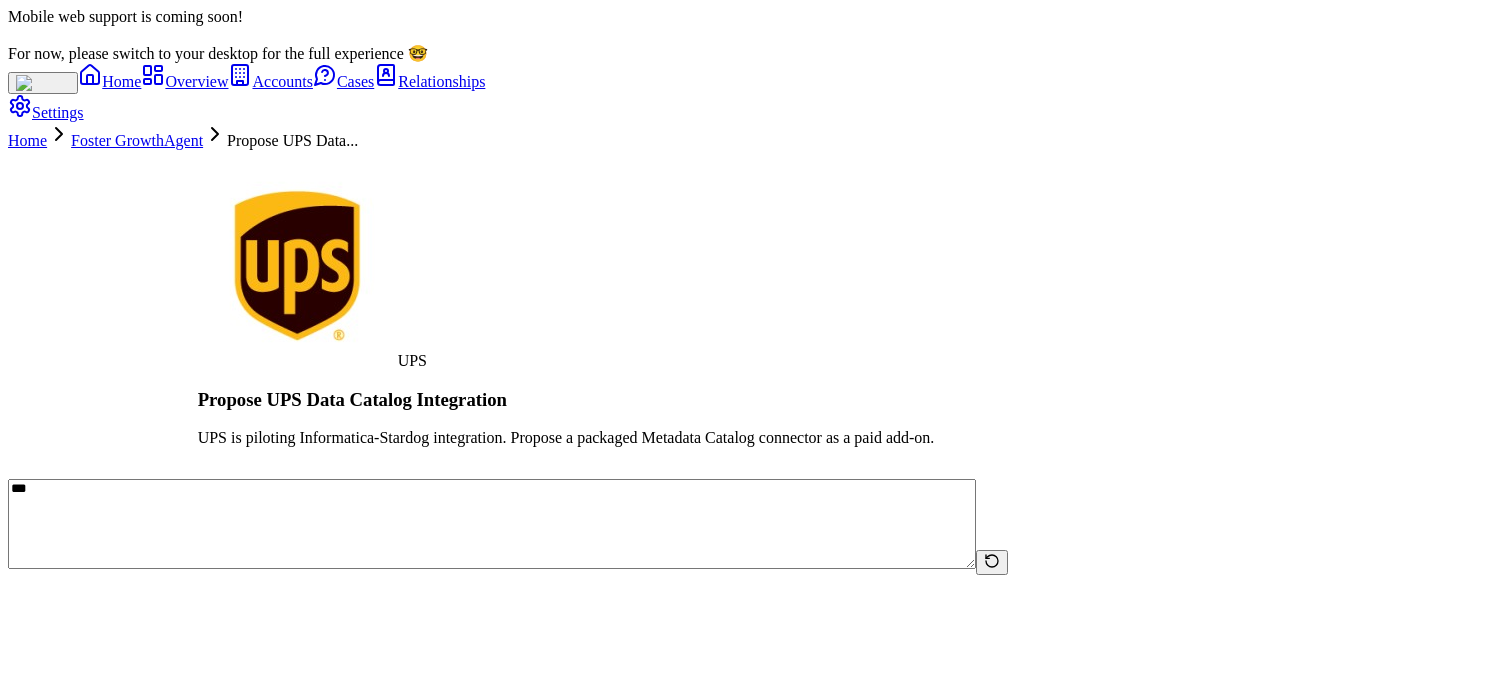 type on "***" 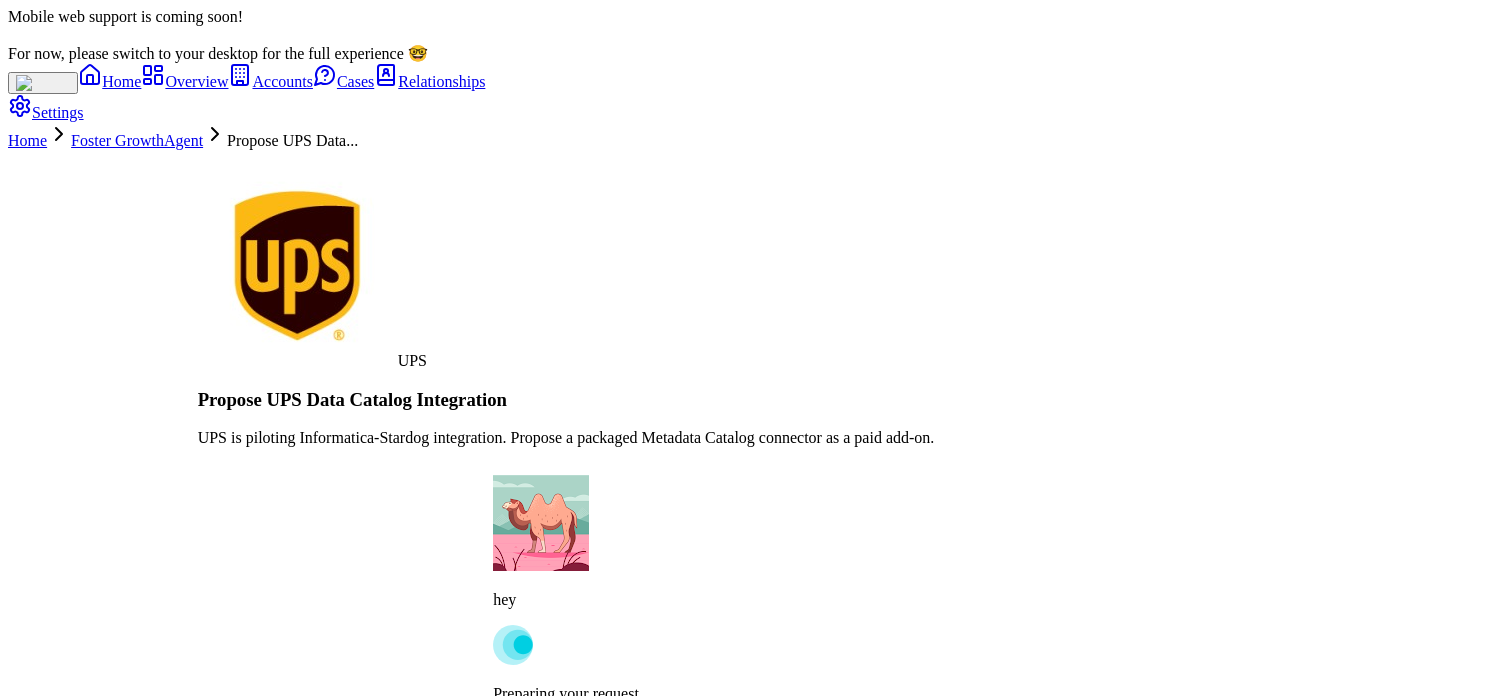 type on "***" 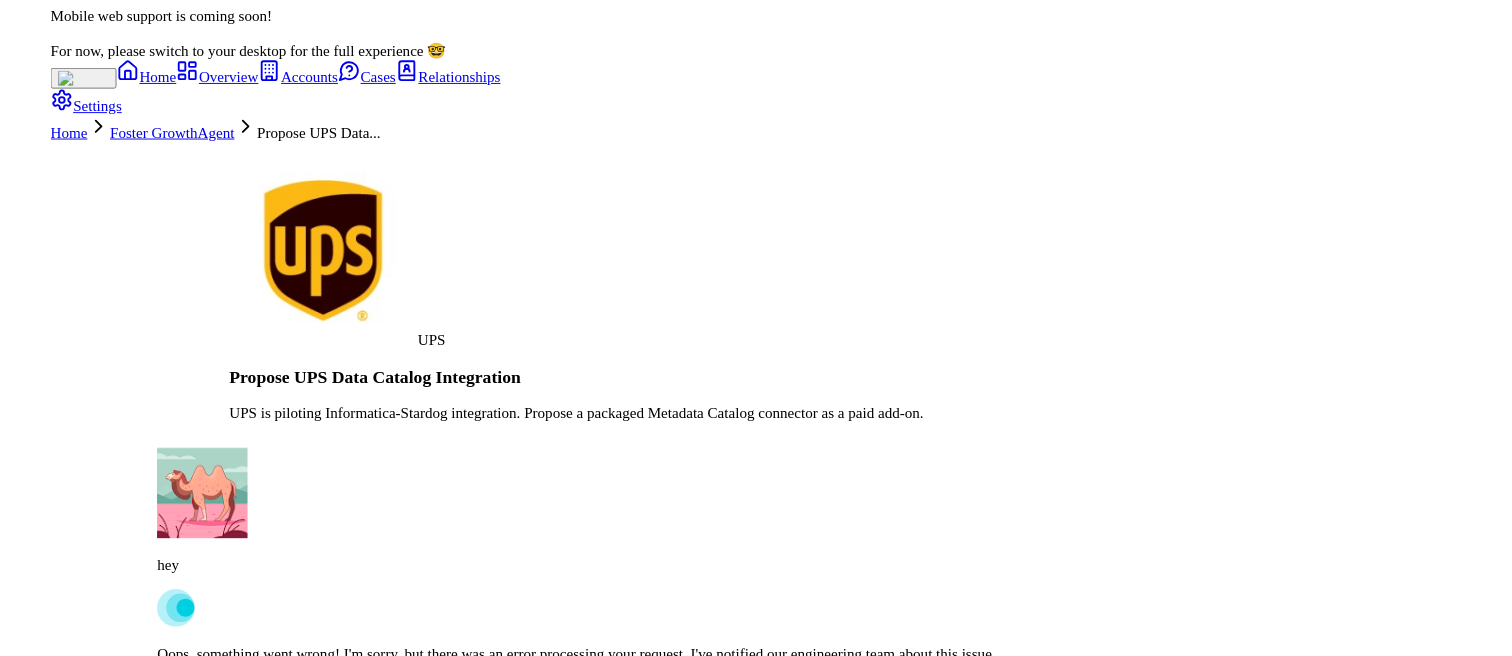 scroll, scrollTop: 28, scrollLeft: 0, axis: vertical 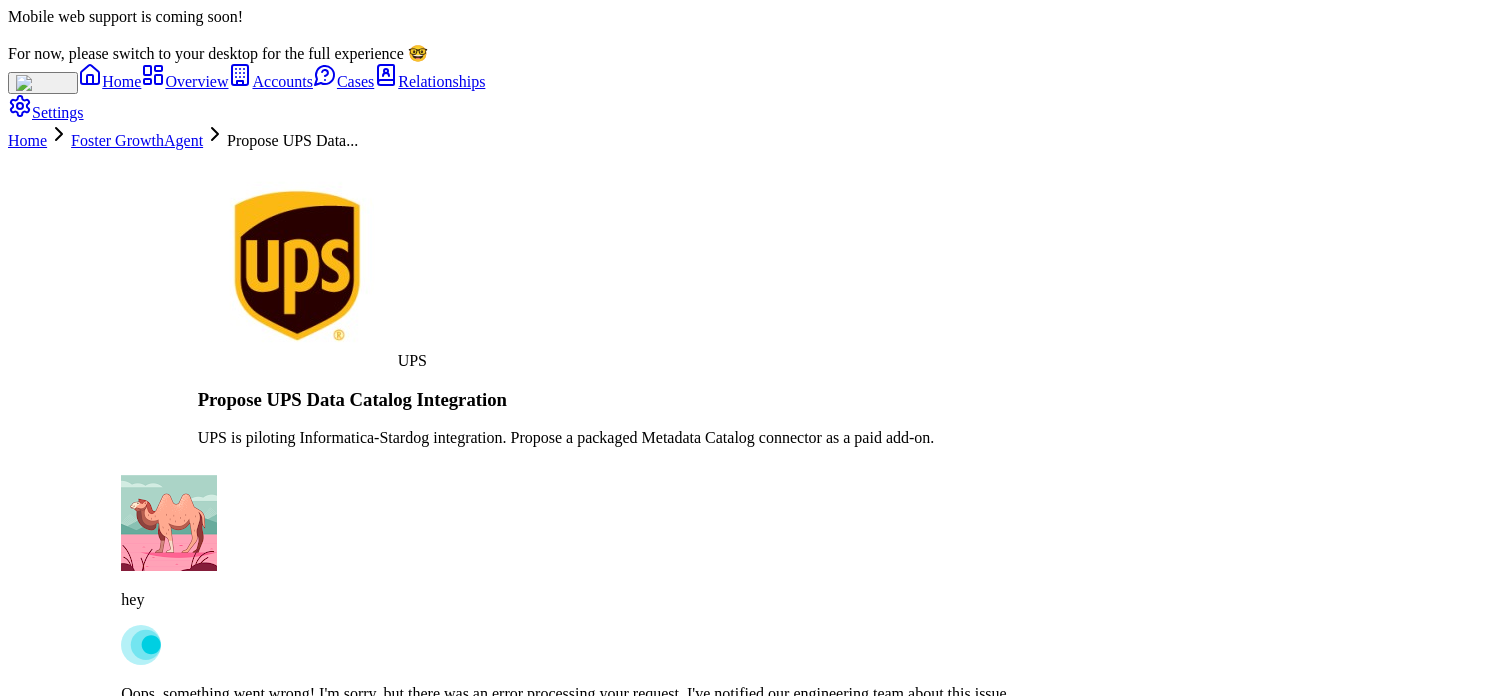 click on "***" at bounding box center [492, 780] 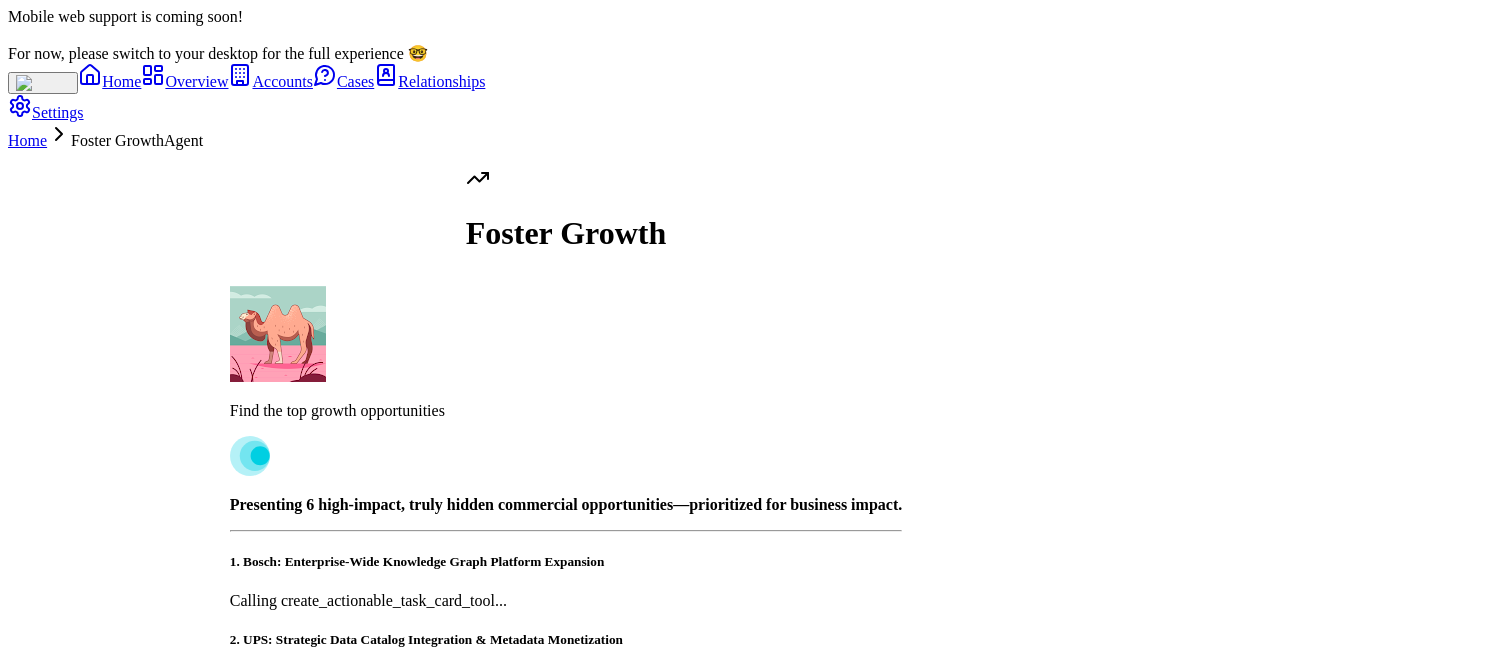 scroll, scrollTop: 0, scrollLeft: 0, axis: both 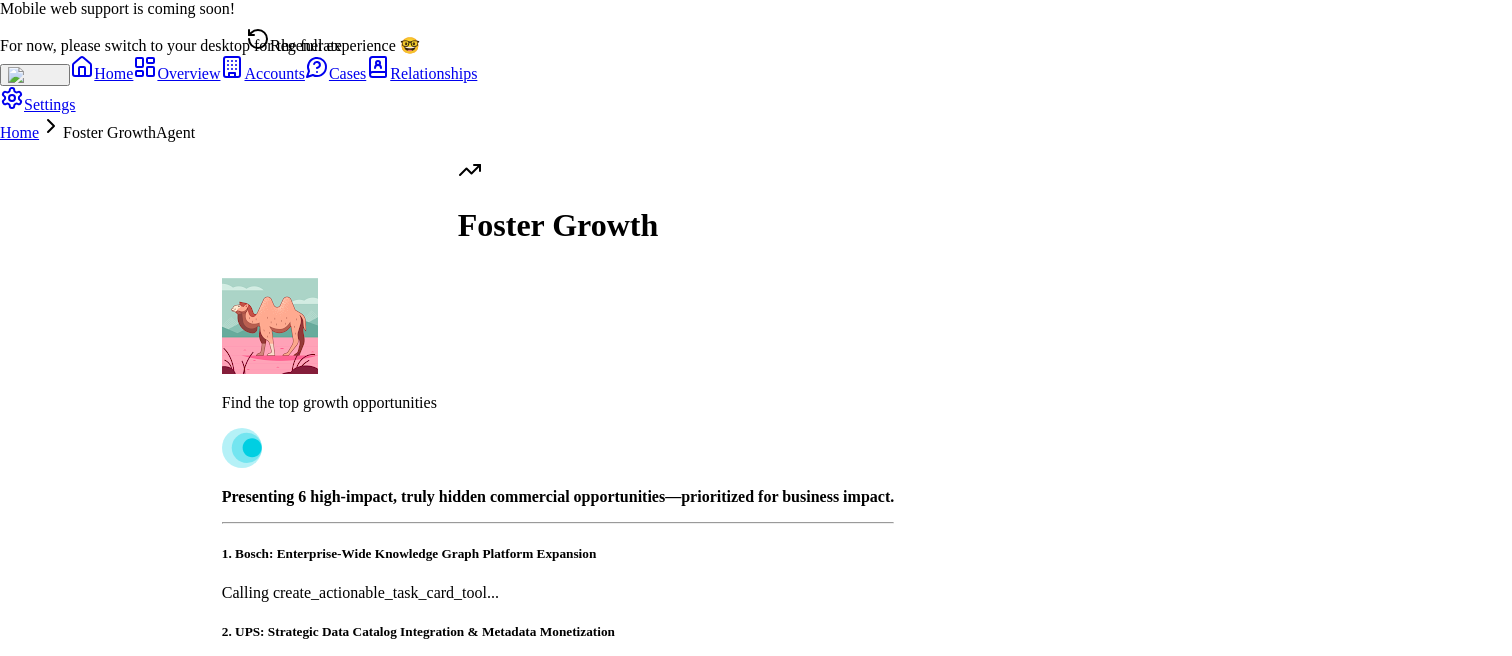 click on "Mobile web support is coming soon! For now, please switch to your desktop for the full experience 🤓 Home Overview Accounts Cases Relationships Settings Home Foster Growth  Agent Find the top growth opportunities Presenting 6 high-impact, truly hidden commercial opportunities—prioritized for business impact.
1. Bosch: Enterprise-Wide Knowledge Graph Platform Expansion
Calling create_actionable_task_card_tool...
2. UPS: Strategic Data Catalog Integration & Metadata Monetization
Calling create_actionable_task_card_tool...
3. John Deere: AI-Driven Telematics Analytics Platform
Calling create_actionable_task_card_tool...
4. Boehringer Ingelheim: Federated Data Architecture & Vendor Co-Innovation
Calling create_actionable_task_card_tool...
5. Nationwide: Multi-Line-of-Business Semantic Layer Standardization
Calling create_actionable_task_card_tool...
6. Cisco: Essential Tier “Land & Expand” for Sales Analytics
Calling create_actionable_task_card_tool...Ready for the next insight?" at bounding box center (756, 581) 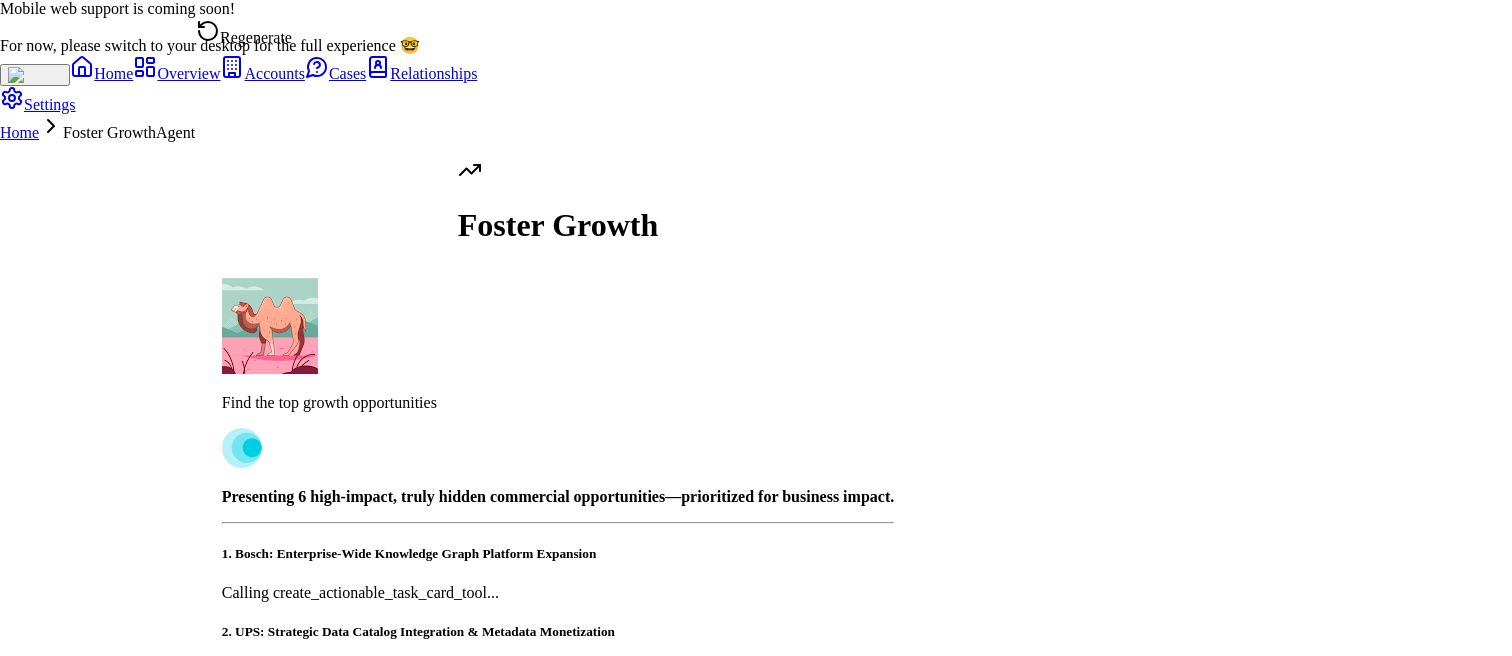 click on "Mobile web support is coming soon! For now, please switch to your desktop for the full experience 🤓 Home Overview Accounts Cases Relationships Settings Home Foster Growth  Agent Find the top growth opportunities Presenting 6 high-impact, truly hidden commercial opportunities—prioritized for business impact.
1. Bosch: Enterprise-Wide Knowledge Graph Platform Expansion
Calling create_actionable_task_card_tool...
2. UPS: Strategic Data Catalog Integration & Metadata Monetization
Calling create_actionable_task_card_tool...
3. John Deere: AI-Driven Telematics Analytics Platform
Calling create_actionable_task_card_tool...
4. Boehringer Ingelheim: Federated Data Architecture & Vendor Co-Innovation
Calling create_actionable_task_card_tool...
5. Nationwide: Multi-Line-of-Business Semantic Layer Standardization
Calling create_actionable_task_card_tool...
6. Cisco: Essential Tier “Land & Expand” for Sales Analytics
Calling create_actionable_task_card_tool...Ready for the next insight?" at bounding box center (756, 581) 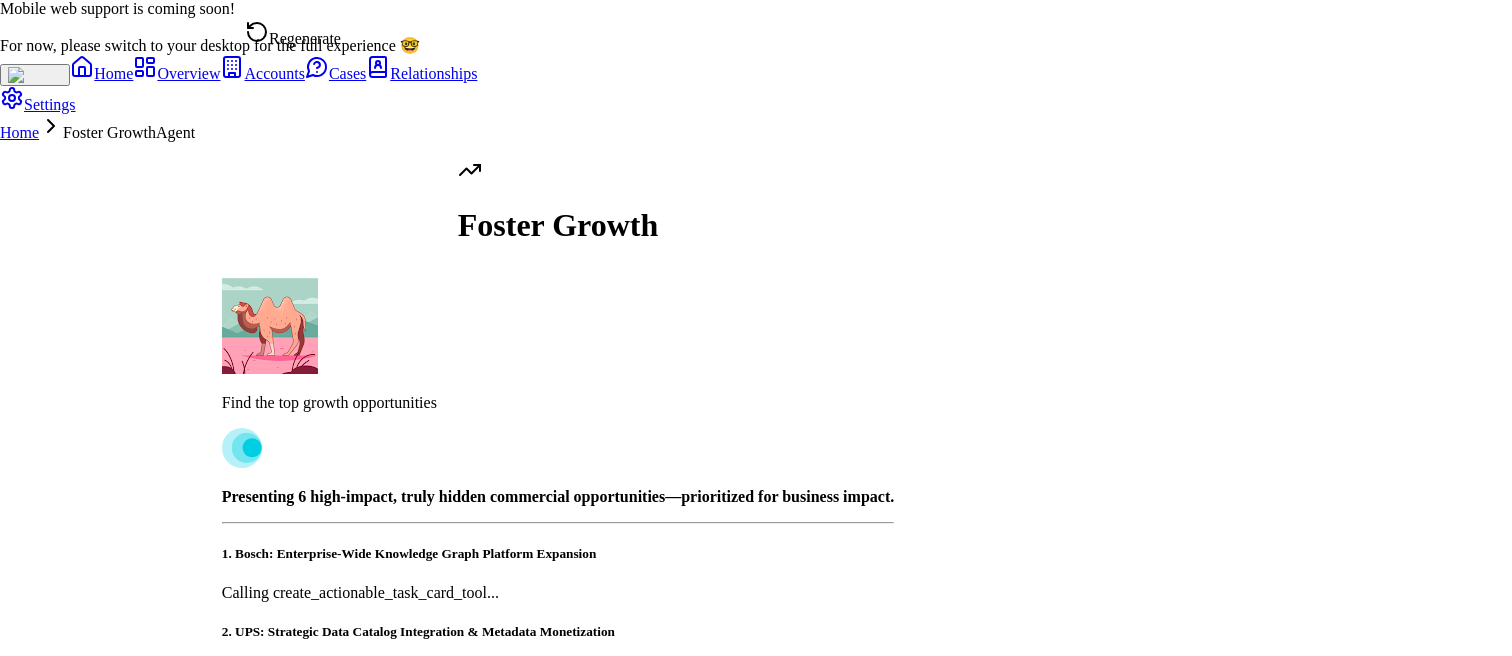 click on "Regenerate" at bounding box center [293, 34] 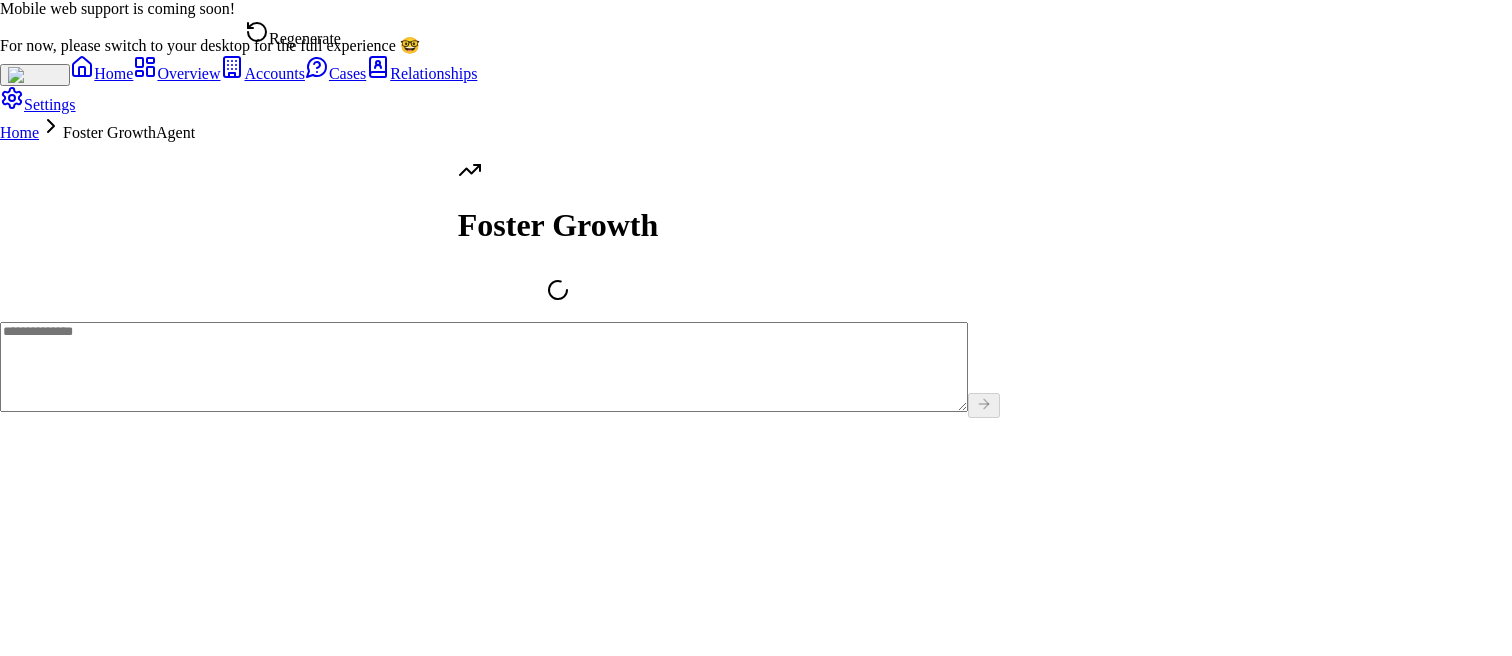 scroll, scrollTop: 0, scrollLeft: 0, axis: both 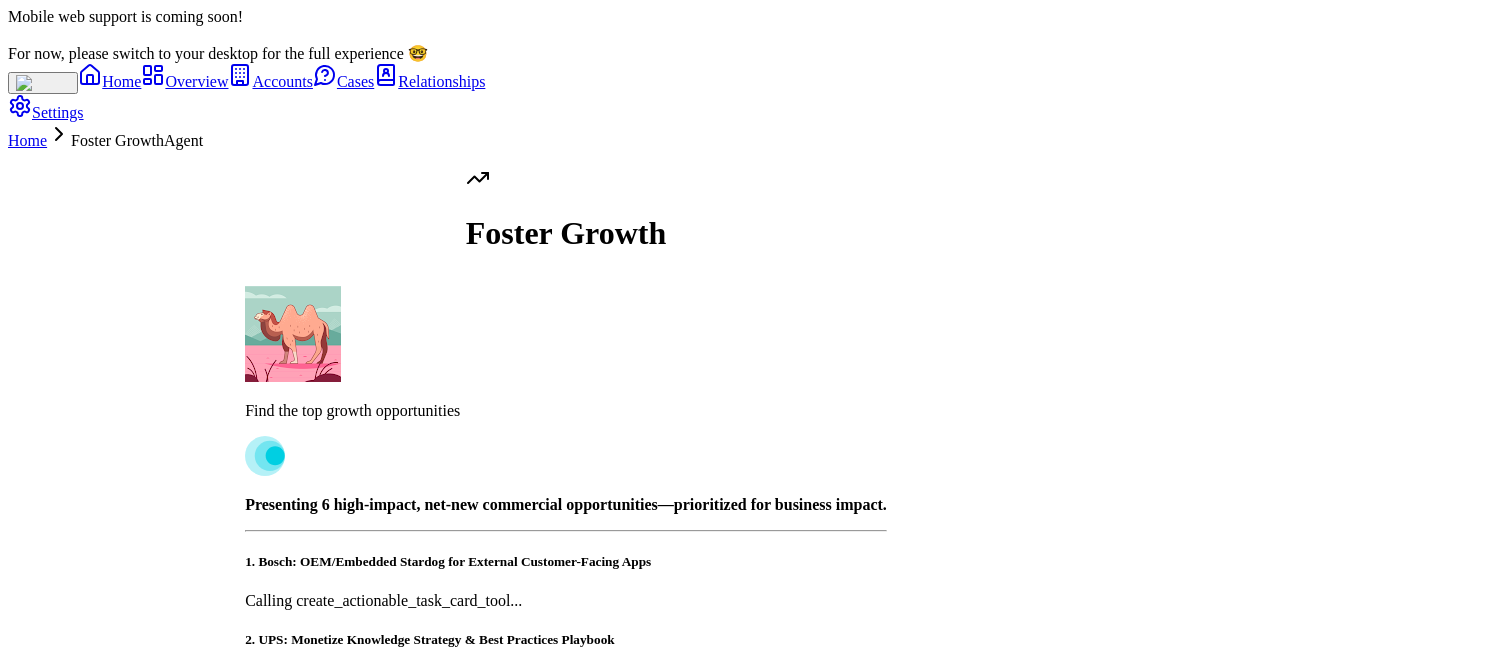 click on "Home" at bounding box center (27, 140) 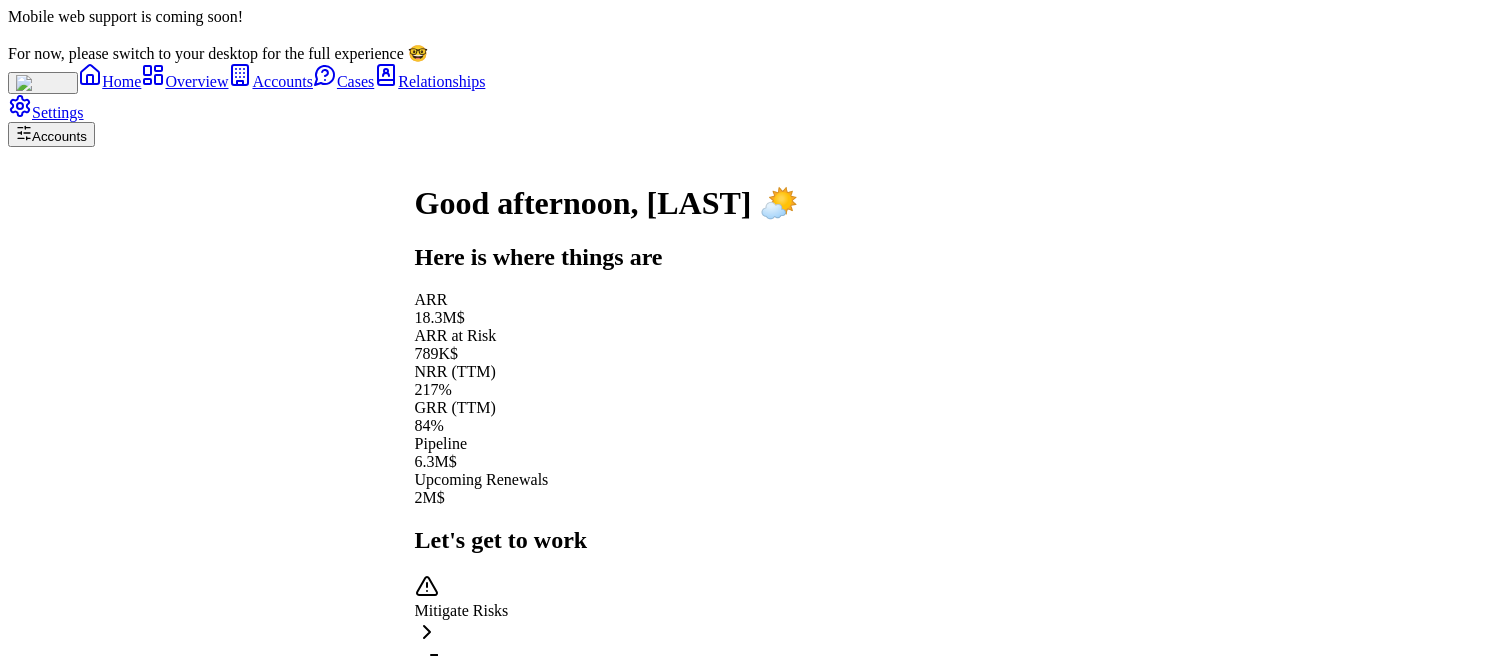 scroll, scrollTop: -39, scrollLeft: 0, axis: vertical 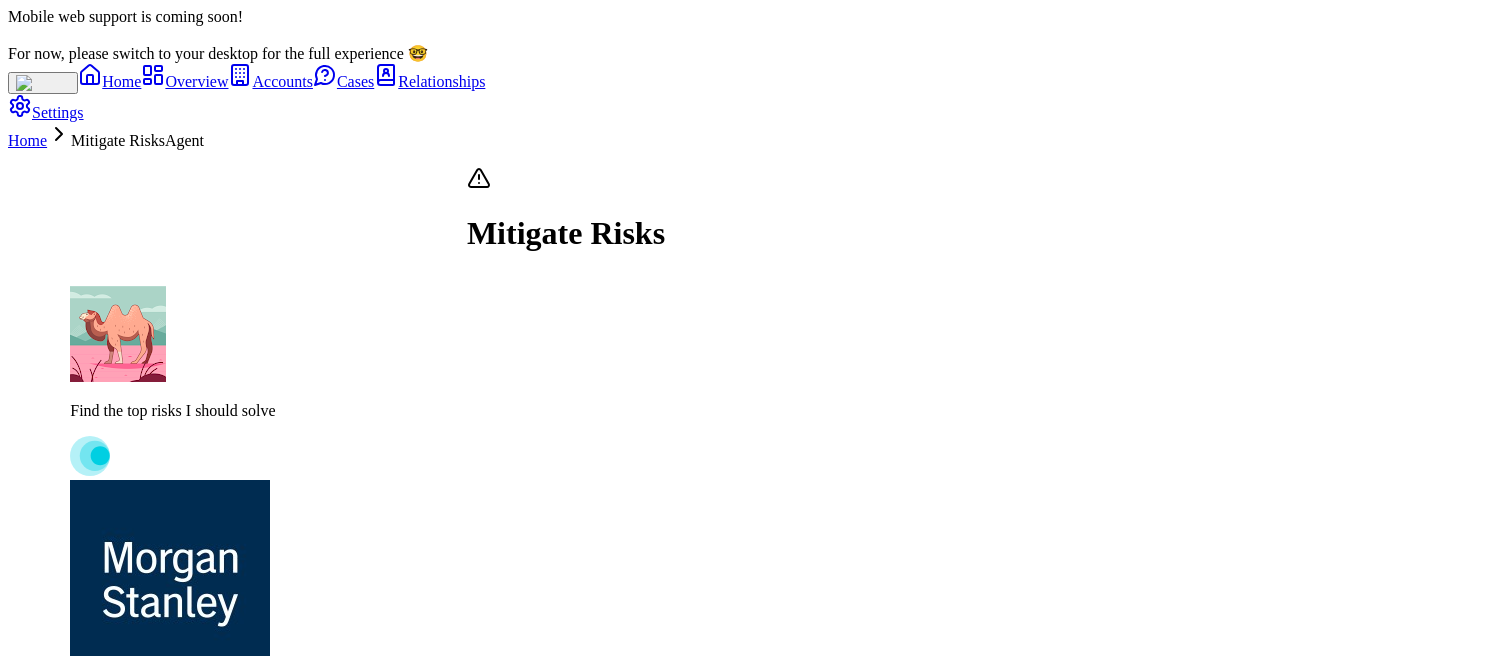 click on "Solve the Risk" at bounding box center (132, 793) 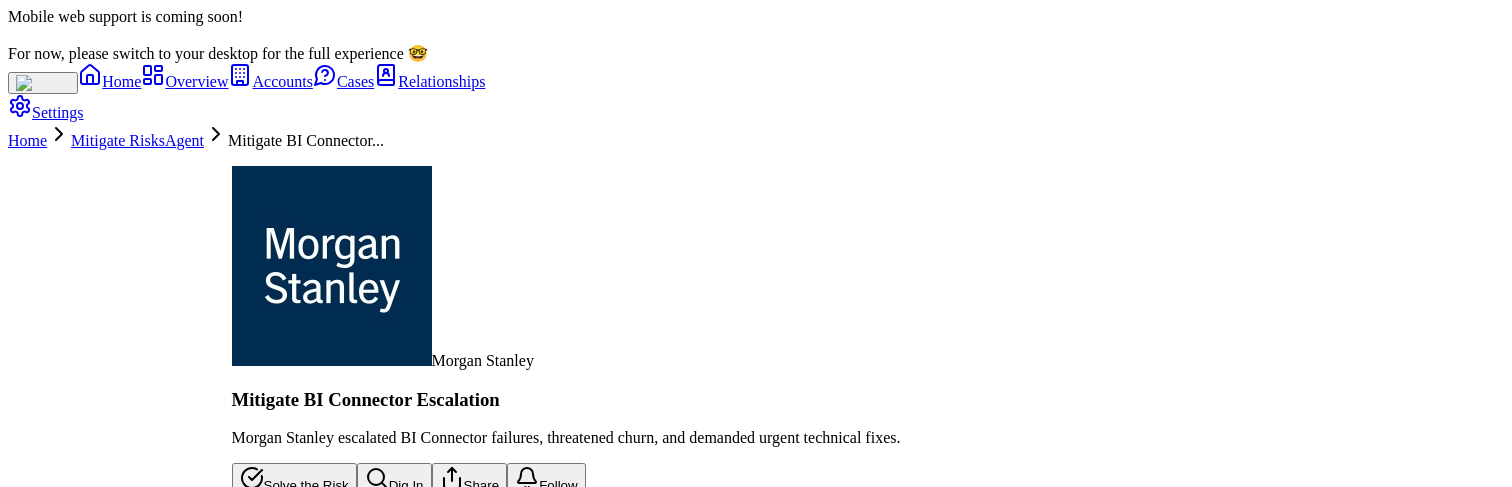scroll, scrollTop: 170, scrollLeft: 0, axis: vertical 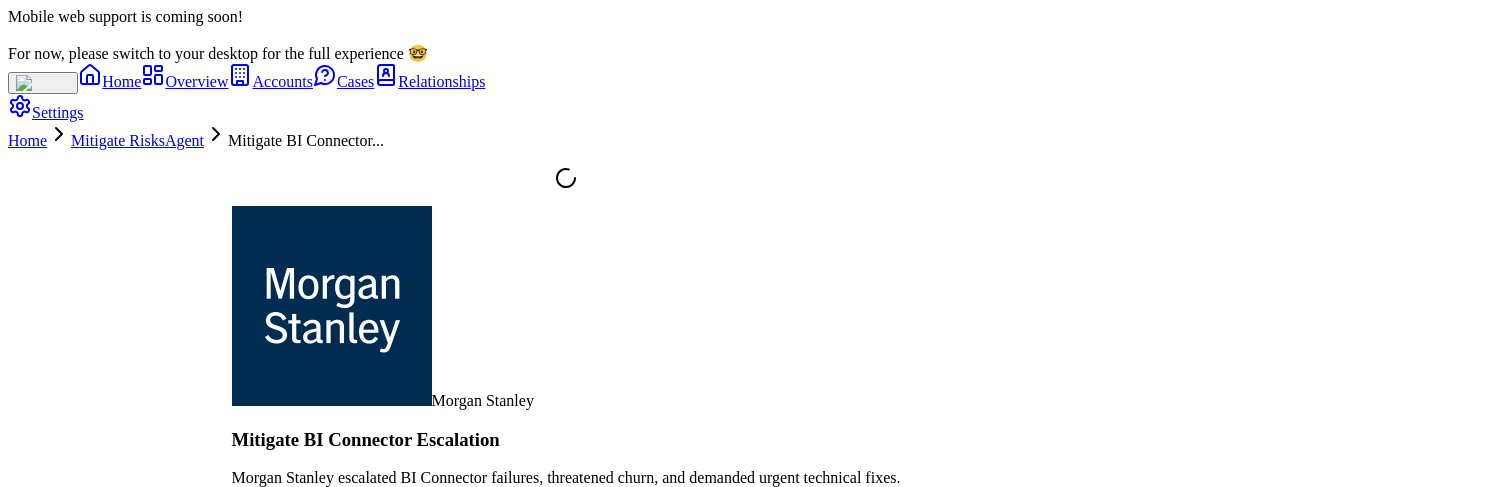 type on "******" 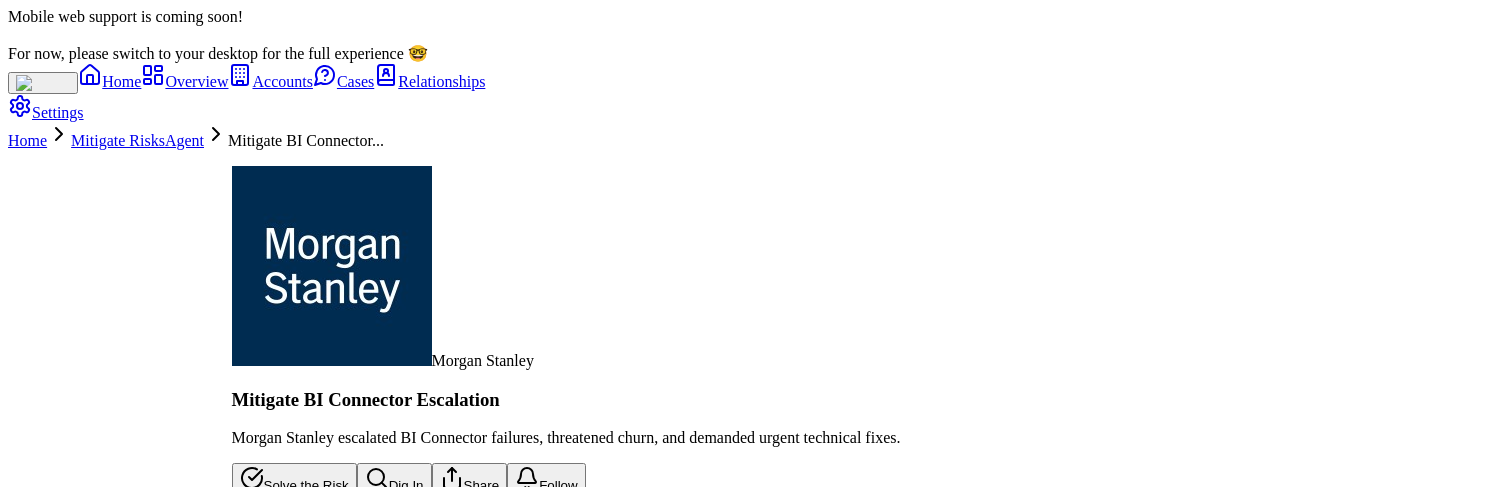 scroll, scrollTop: -857, scrollLeft: 0, axis: vertical 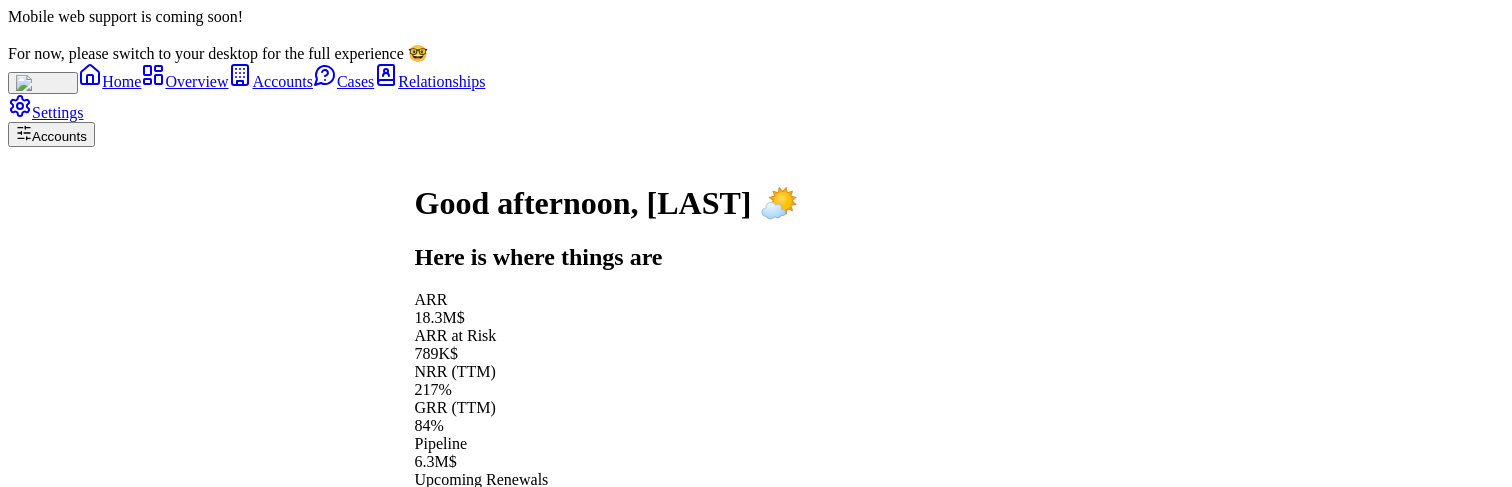 click on "Foster Growth" at bounding box center (607, 685) 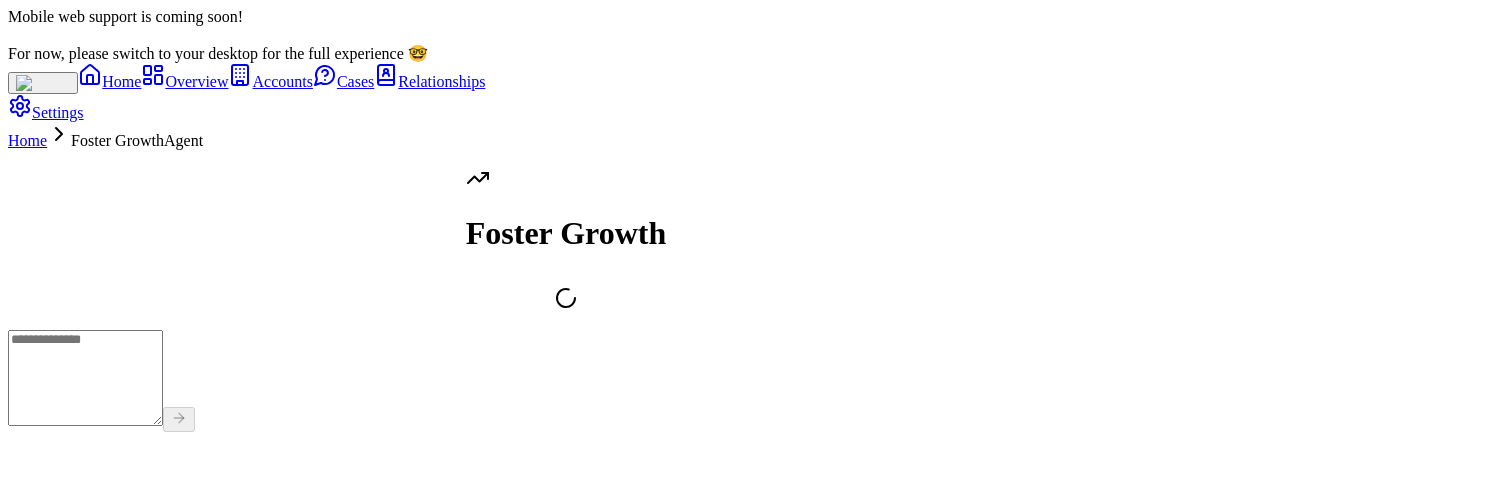 click at bounding box center [85, 378] 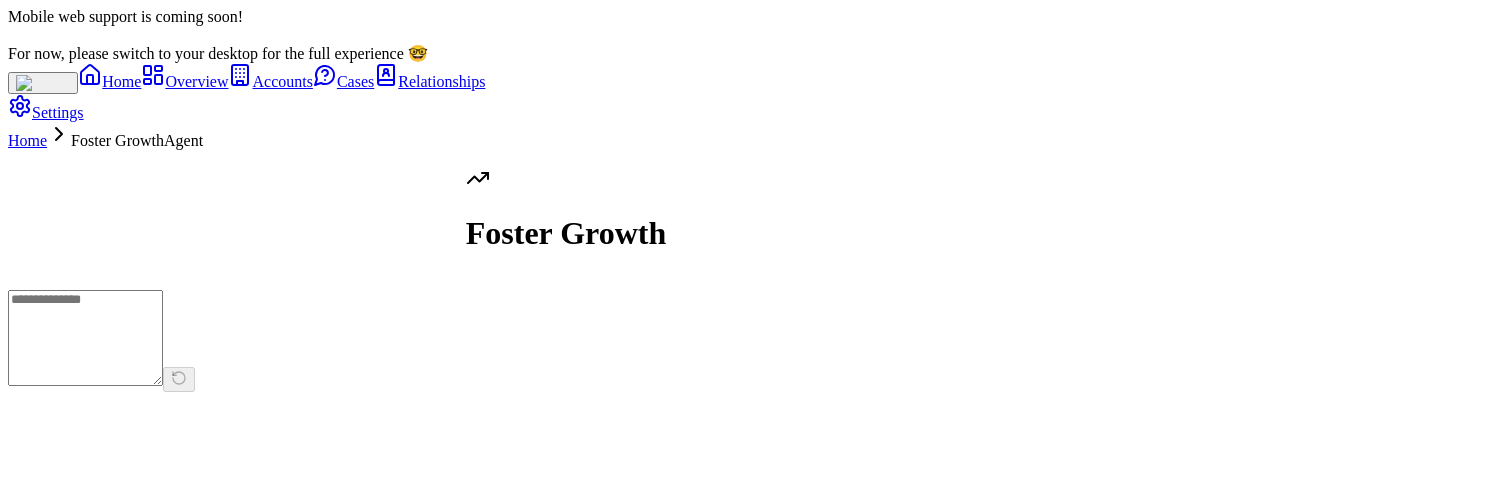 click on "Home" at bounding box center (27, 140) 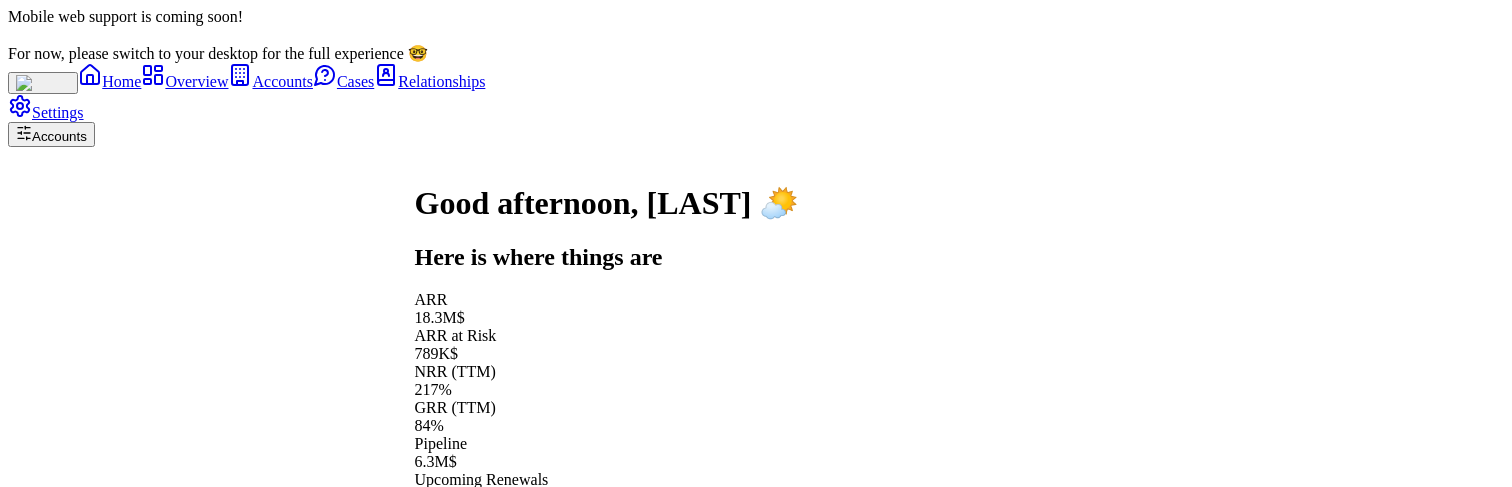 scroll, scrollTop: -391, scrollLeft: 0, axis: vertical 